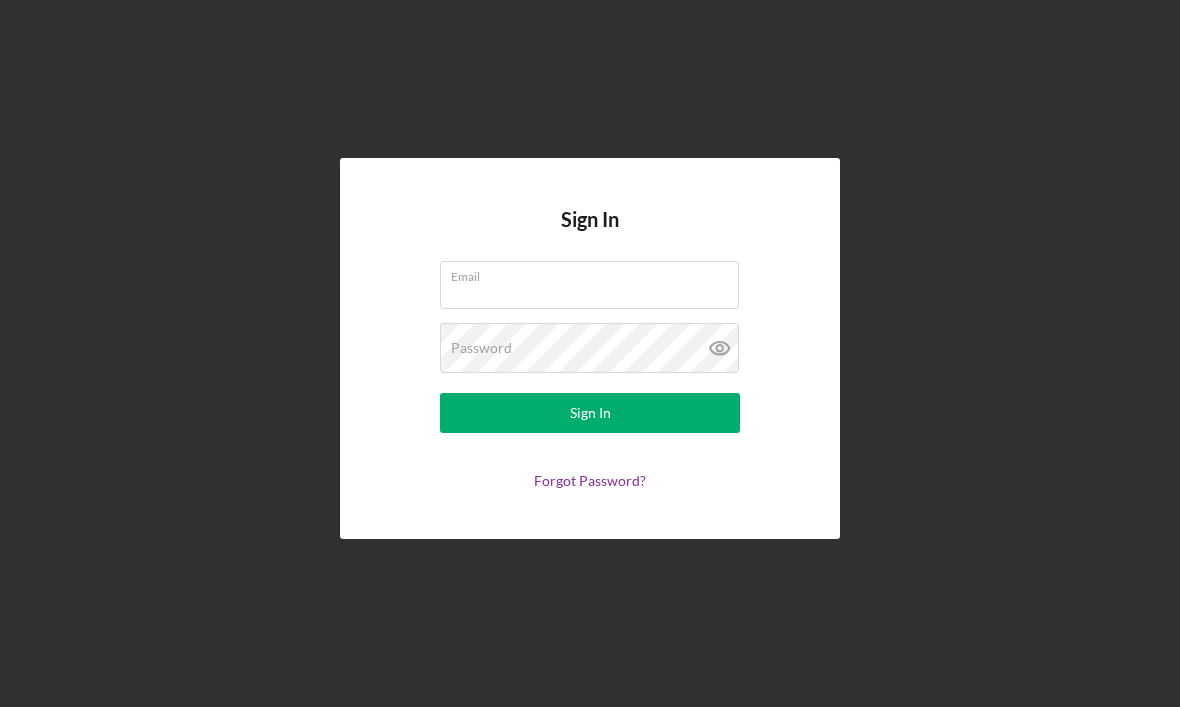 scroll, scrollTop: 0, scrollLeft: 0, axis: both 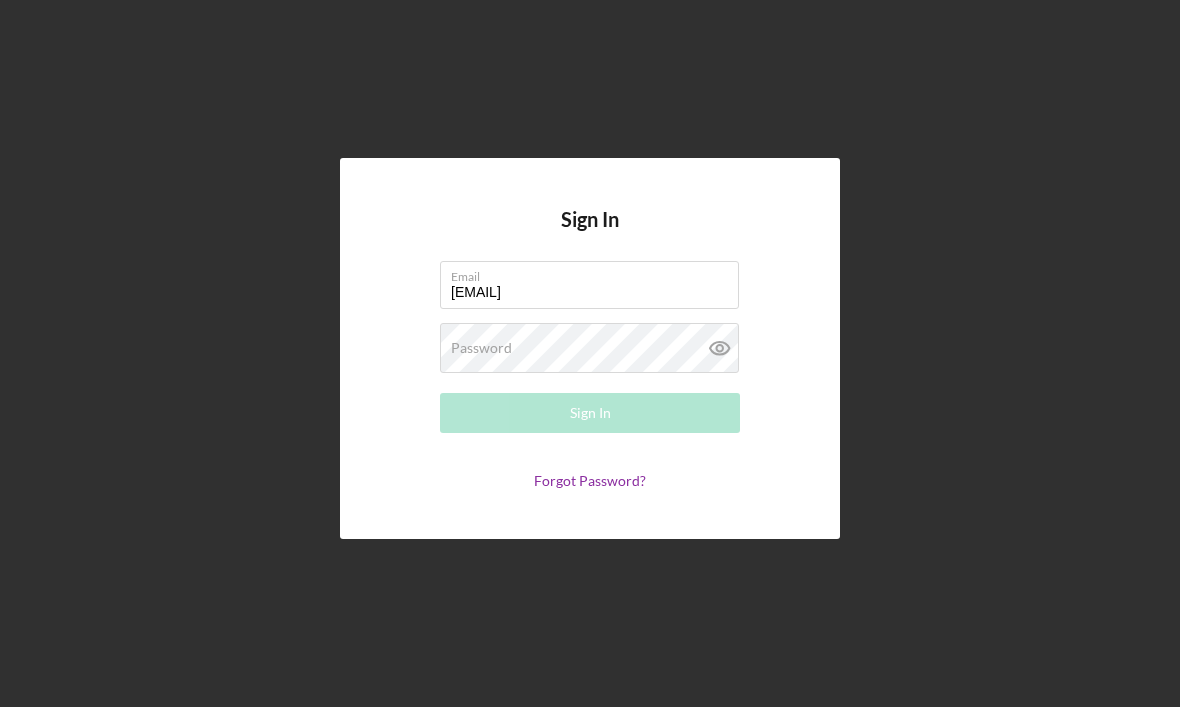 type on "[EMAIL]" 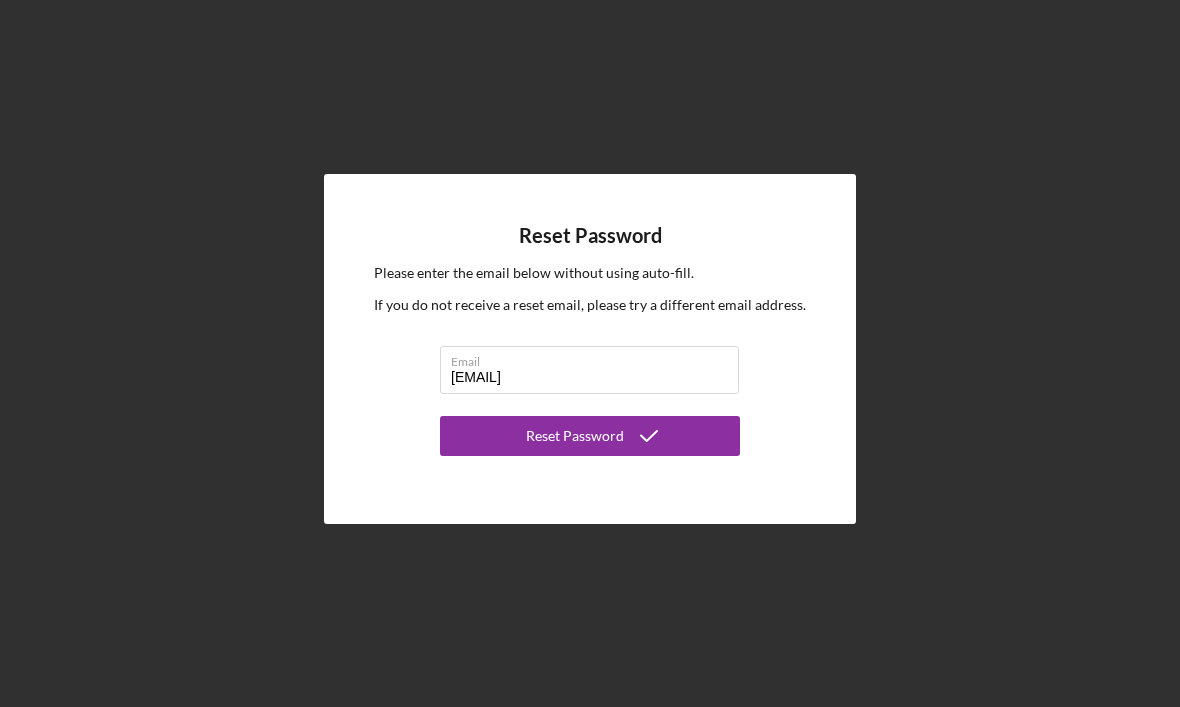 type on "[EMAIL]" 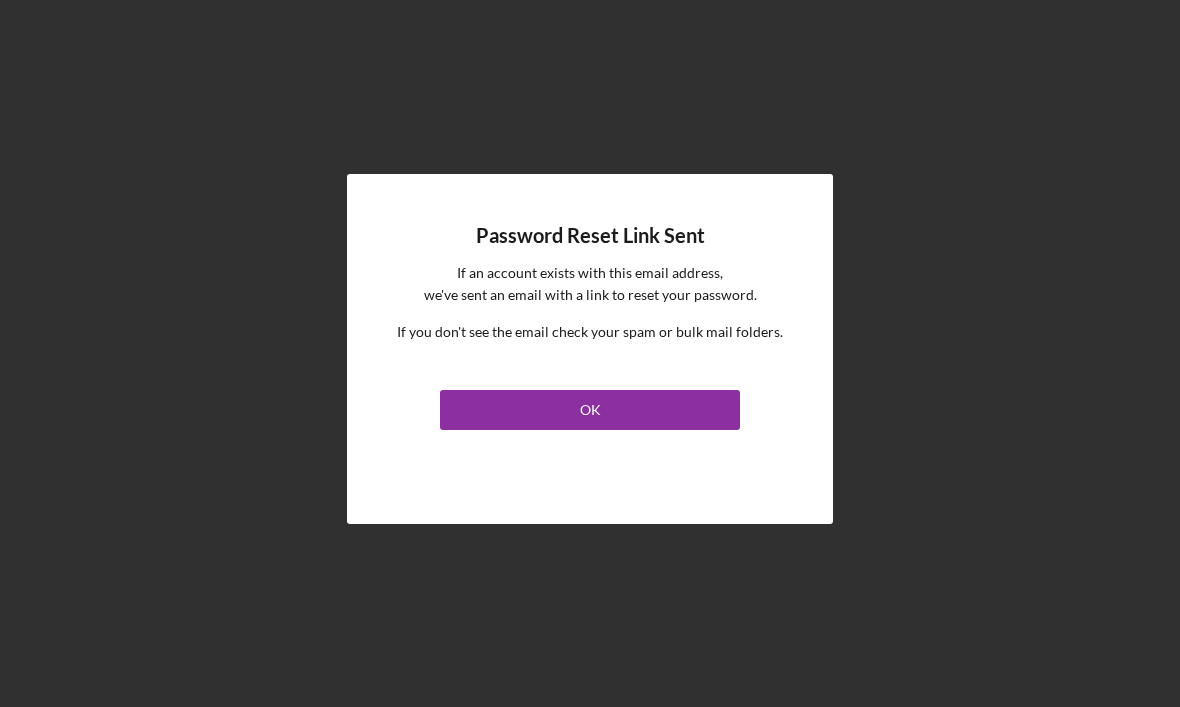 click on "OK" at bounding box center [590, 410] 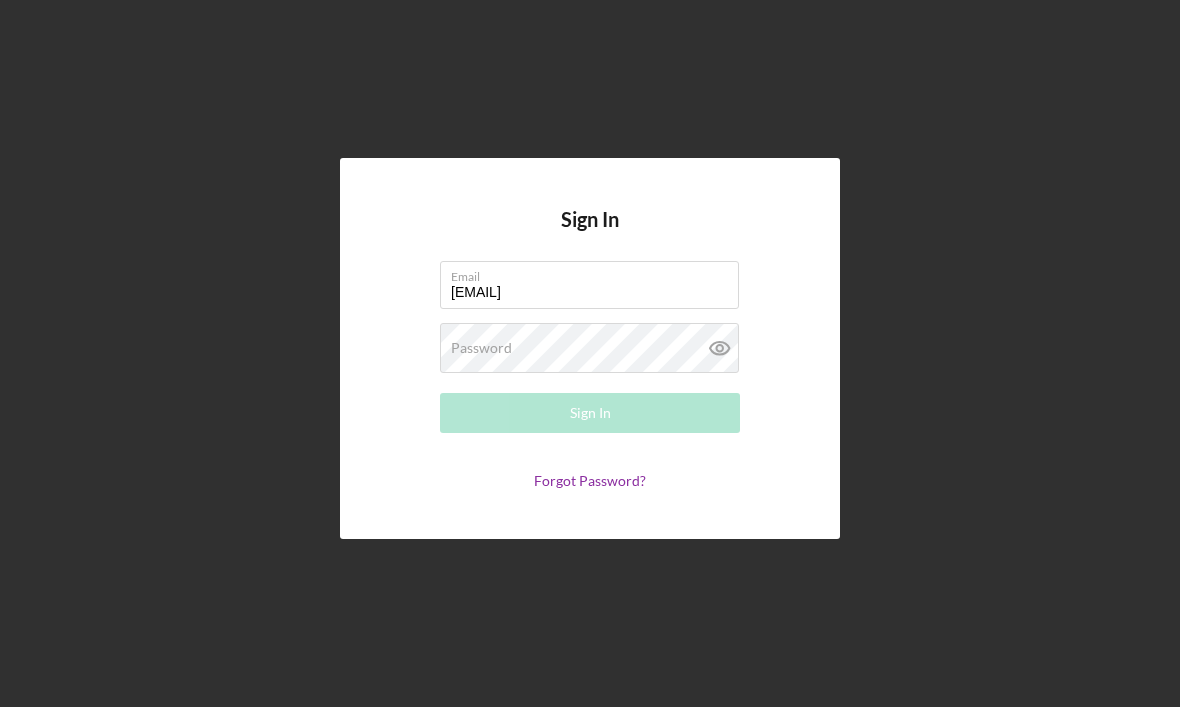 type on "[EMAIL]" 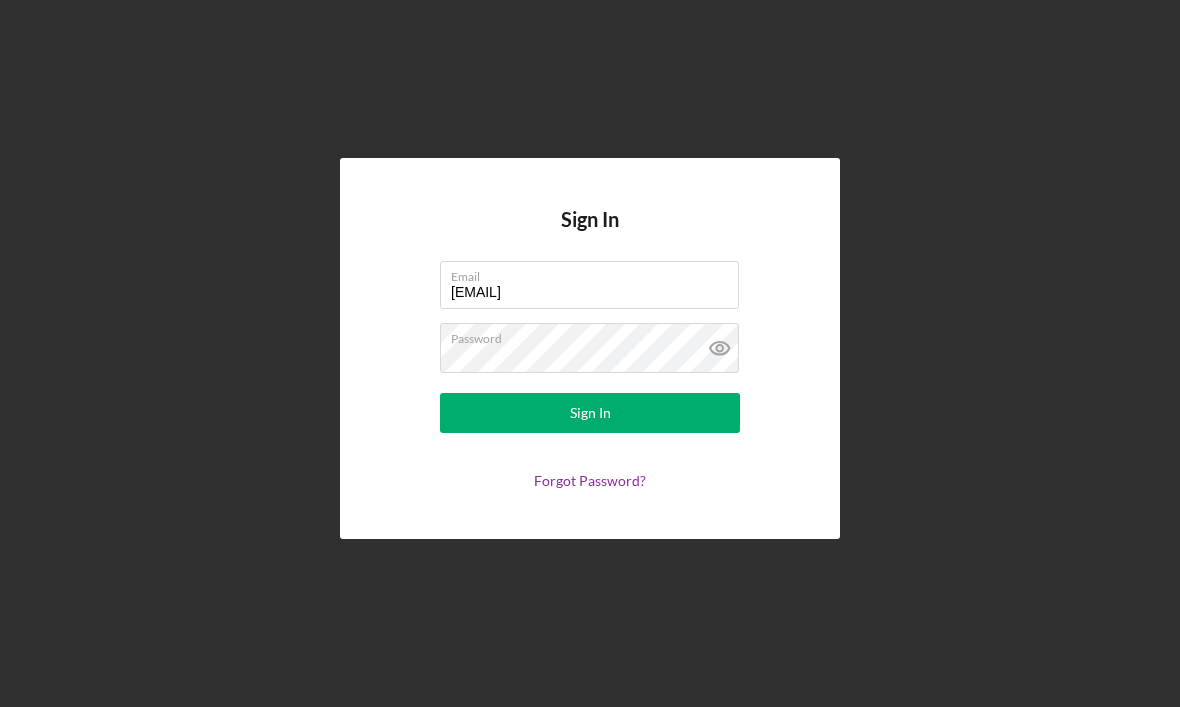 click 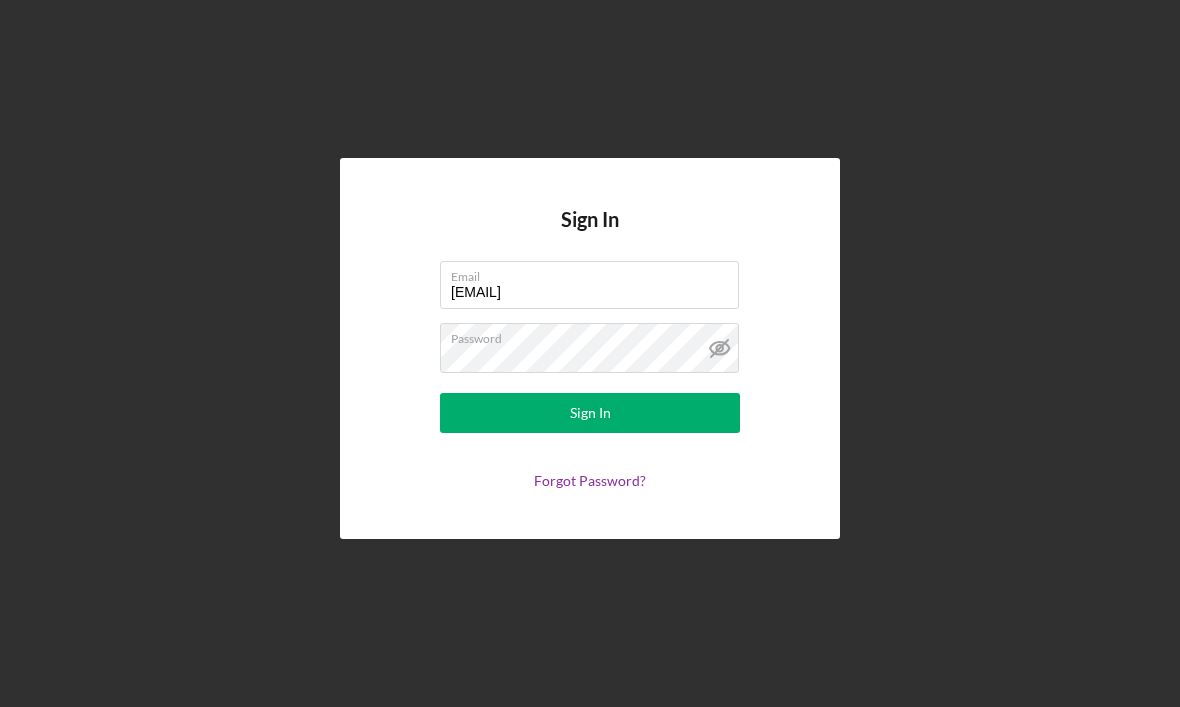 click on "Sign In" at bounding box center (590, 413) 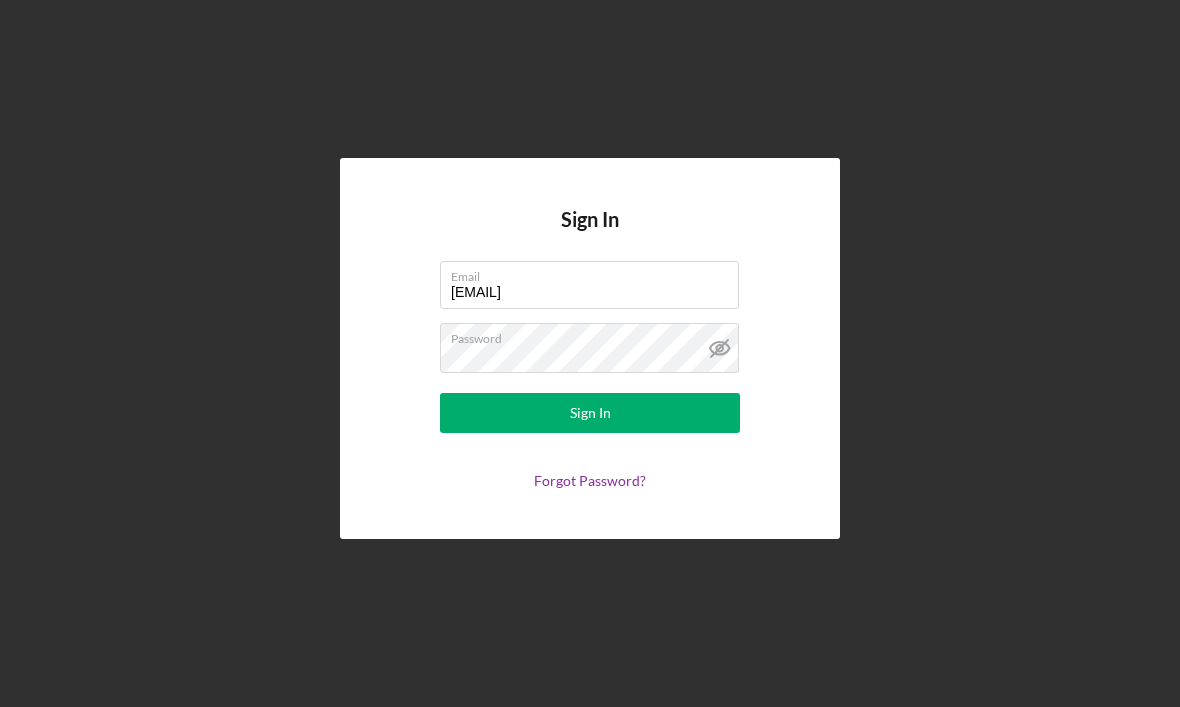 click on "Sign In" at bounding box center [590, 413] 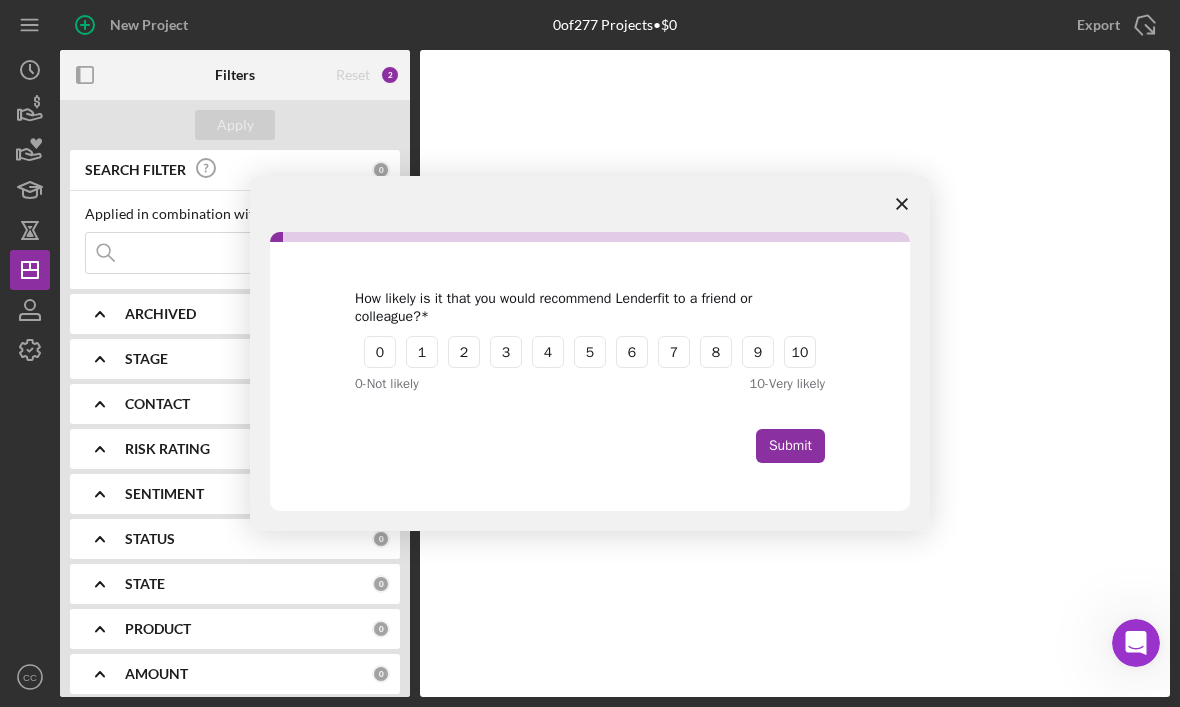 scroll, scrollTop: 0, scrollLeft: 0, axis: both 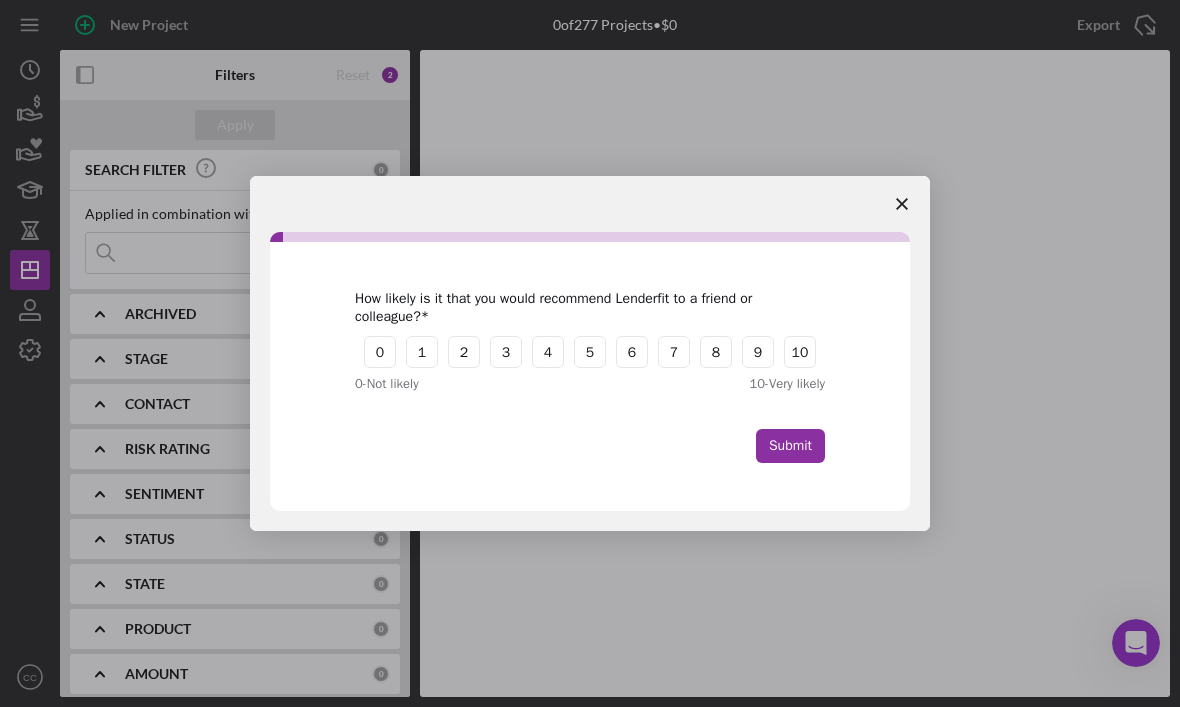 click on "9" at bounding box center (758, 352) 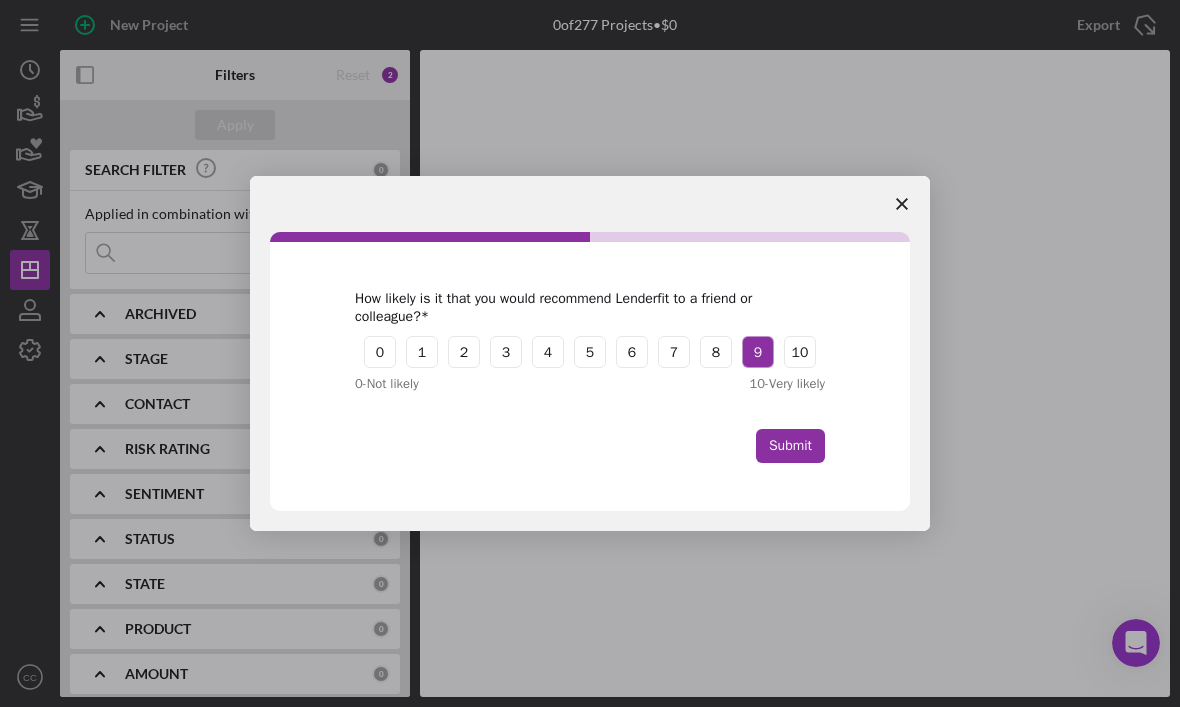 click on "Submit" at bounding box center [790, 446] 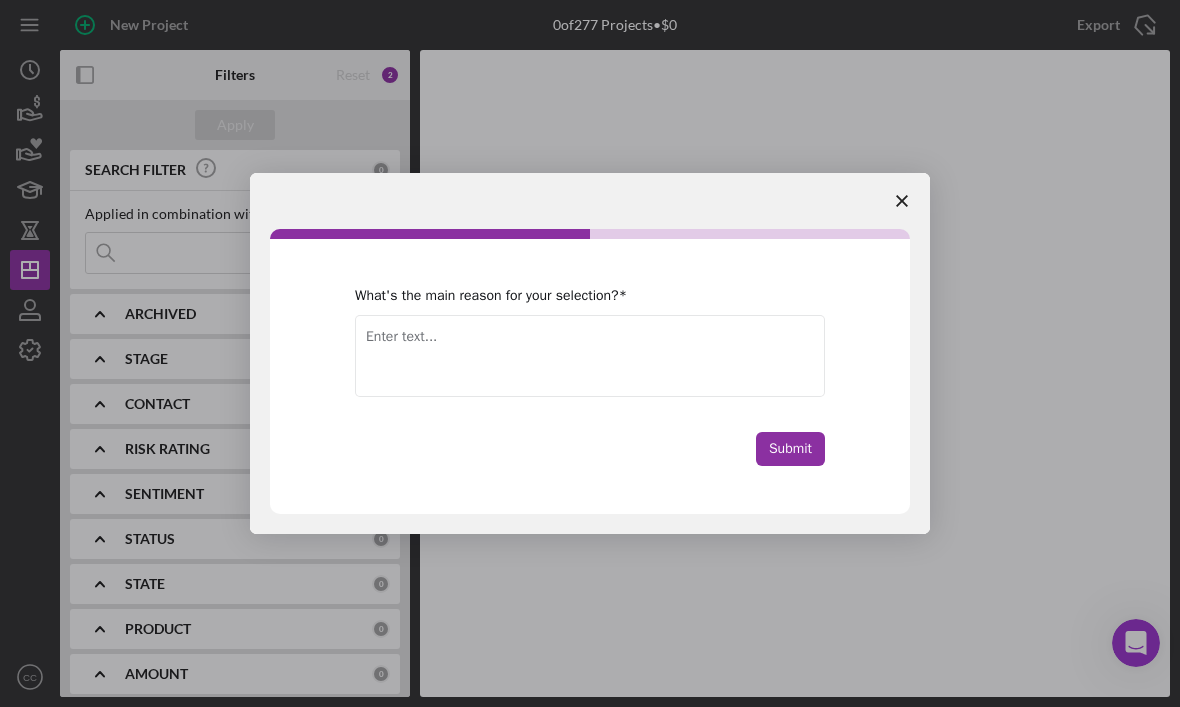 click on "Submit" at bounding box center [790, 449] 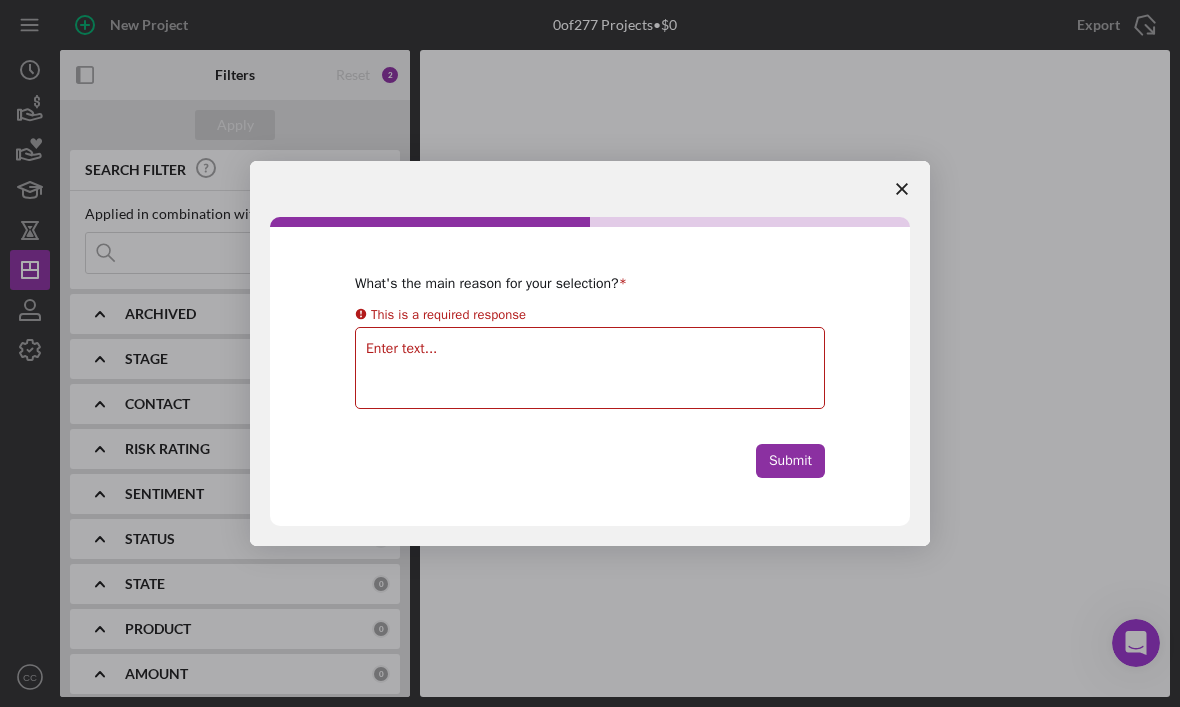 click at bounding box center [590, 368] 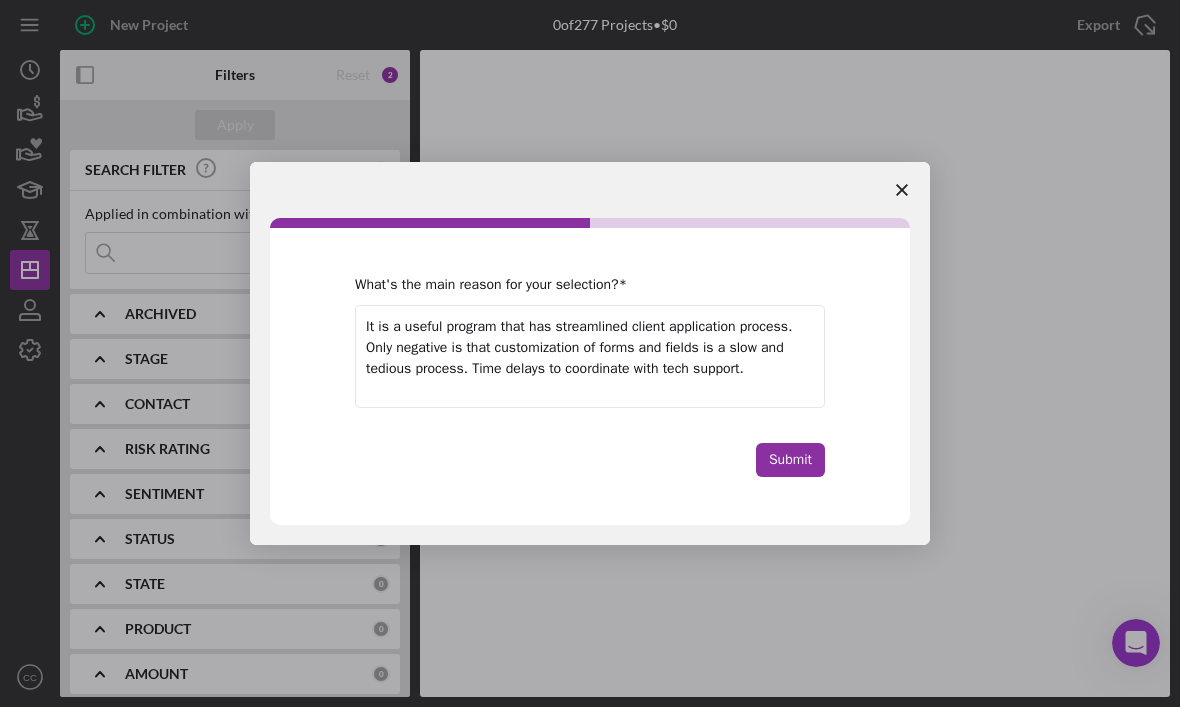 type on "It is a useful program that has streamlined client application process. Only negative is that customization of forms and fields is a slow and tedious process. Time delays to coordinate with tech support." 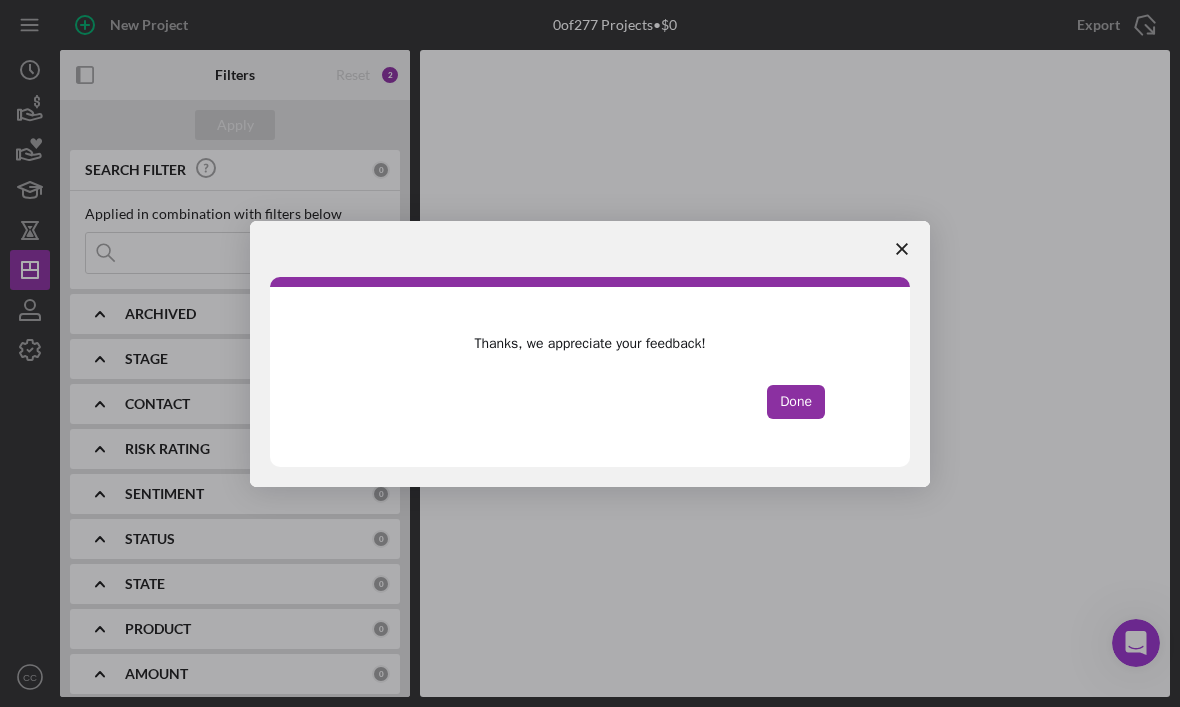 click on "Done" at bounding box center (796, 402) 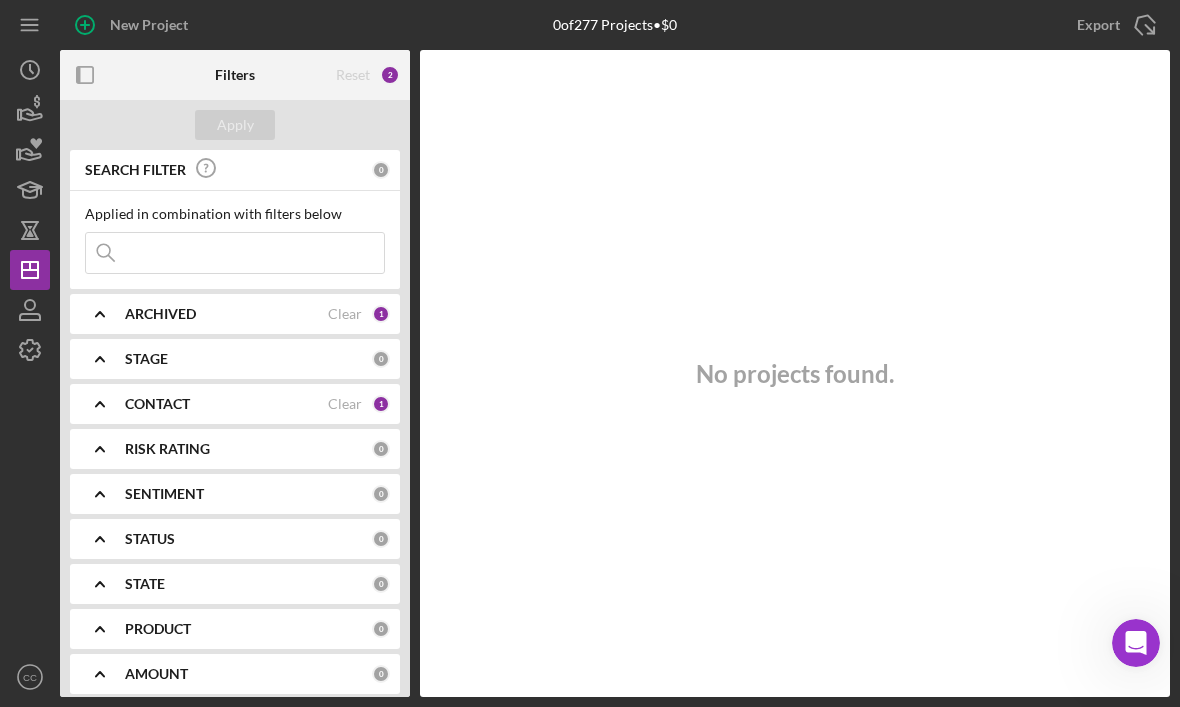click on "Icon/Dashboard" 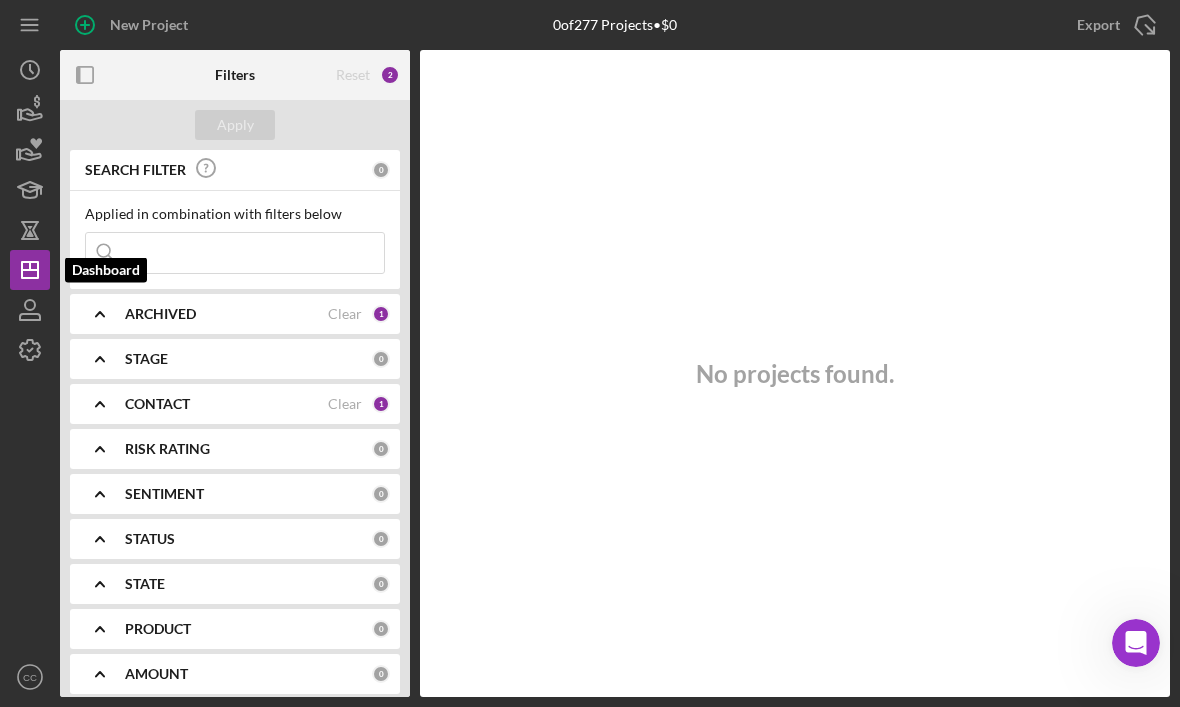 click on "Icon/Dashboard" 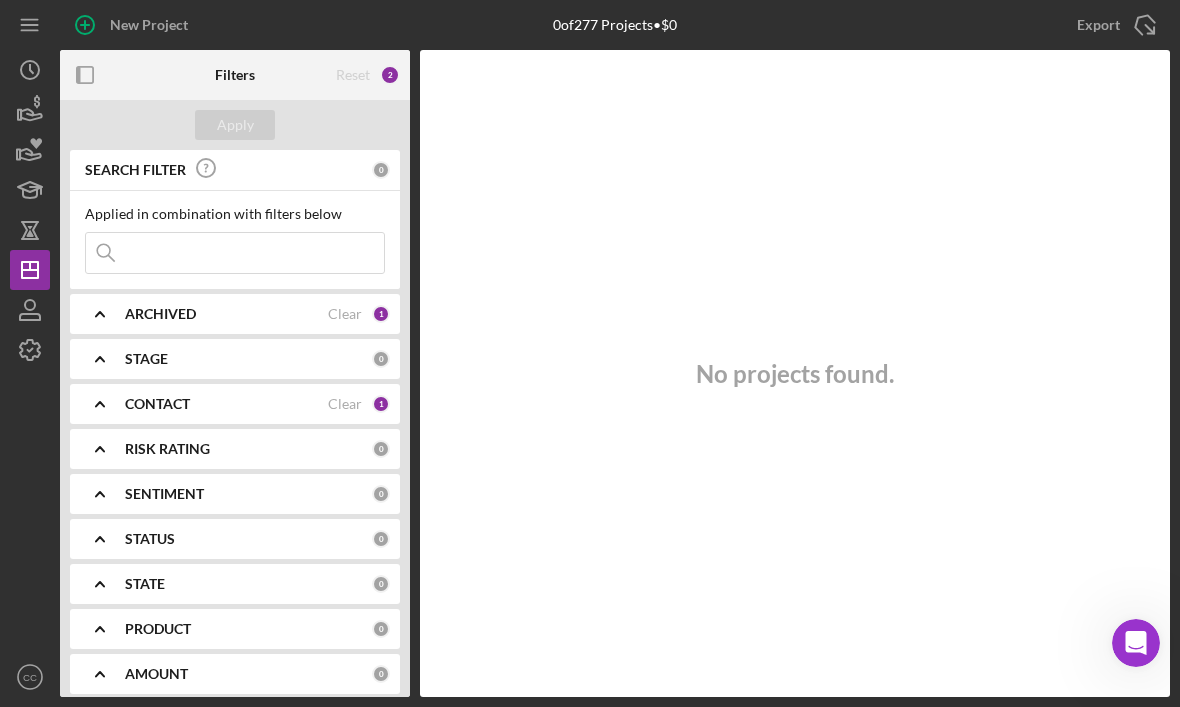 click on "CC [FIRST] [LAST]" at bounding box center [590, 353] 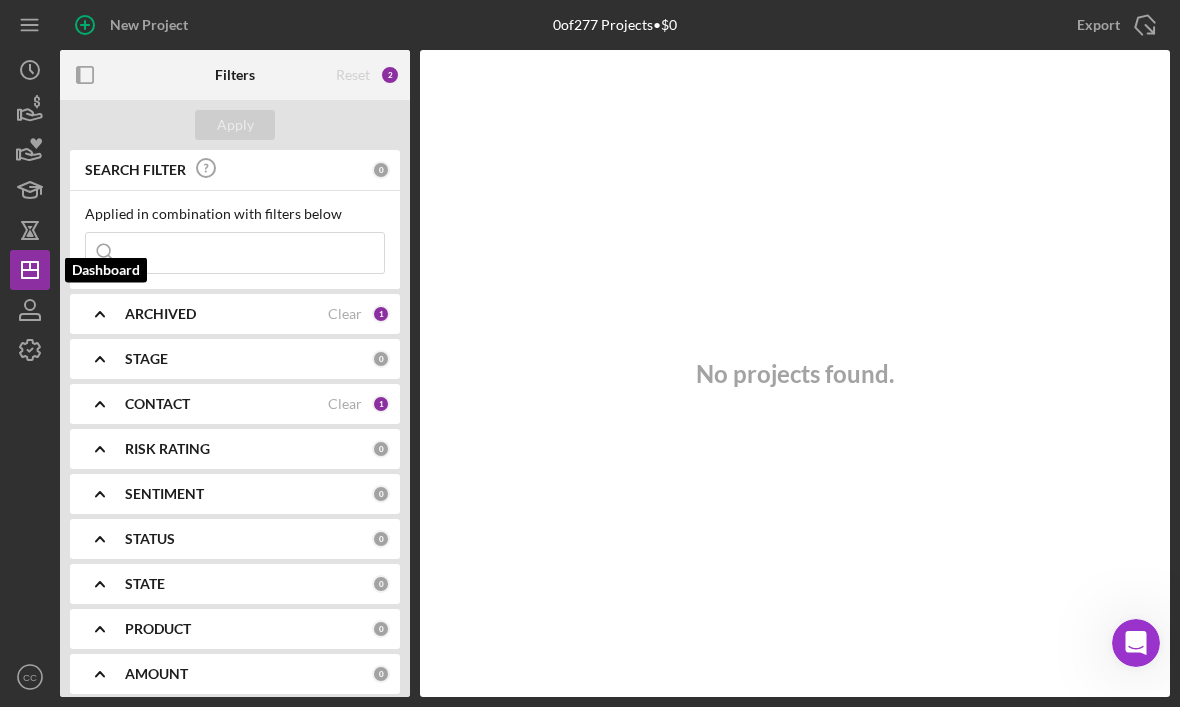click 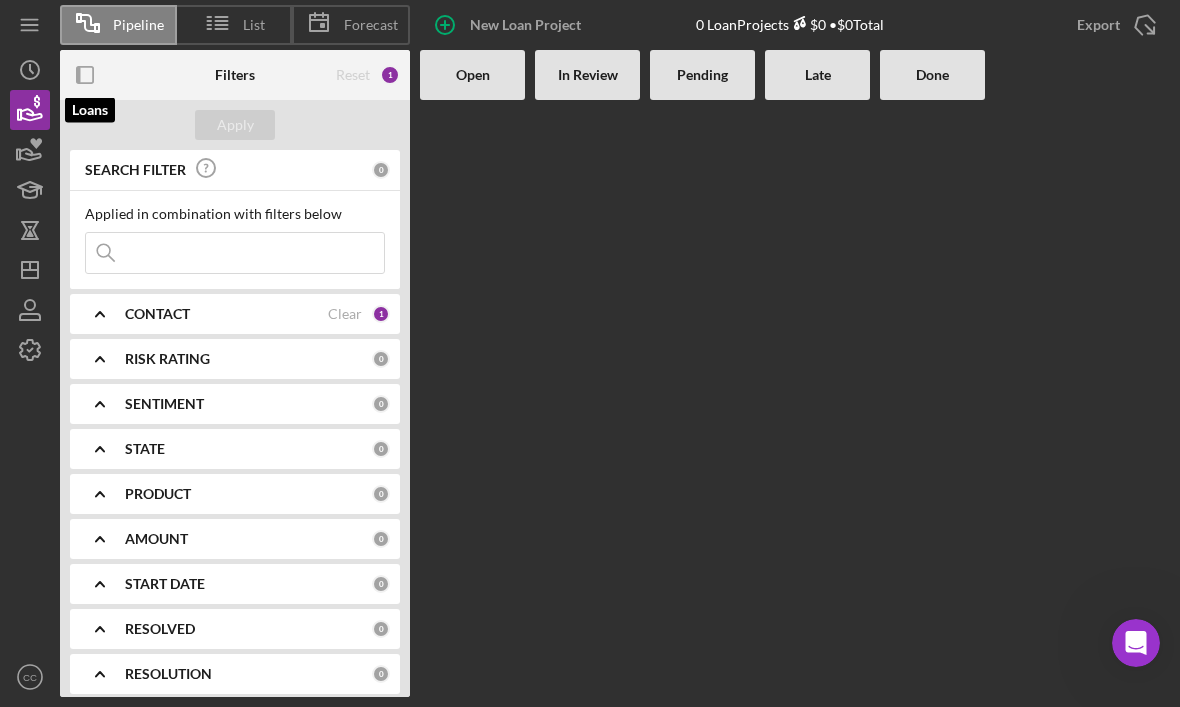 click 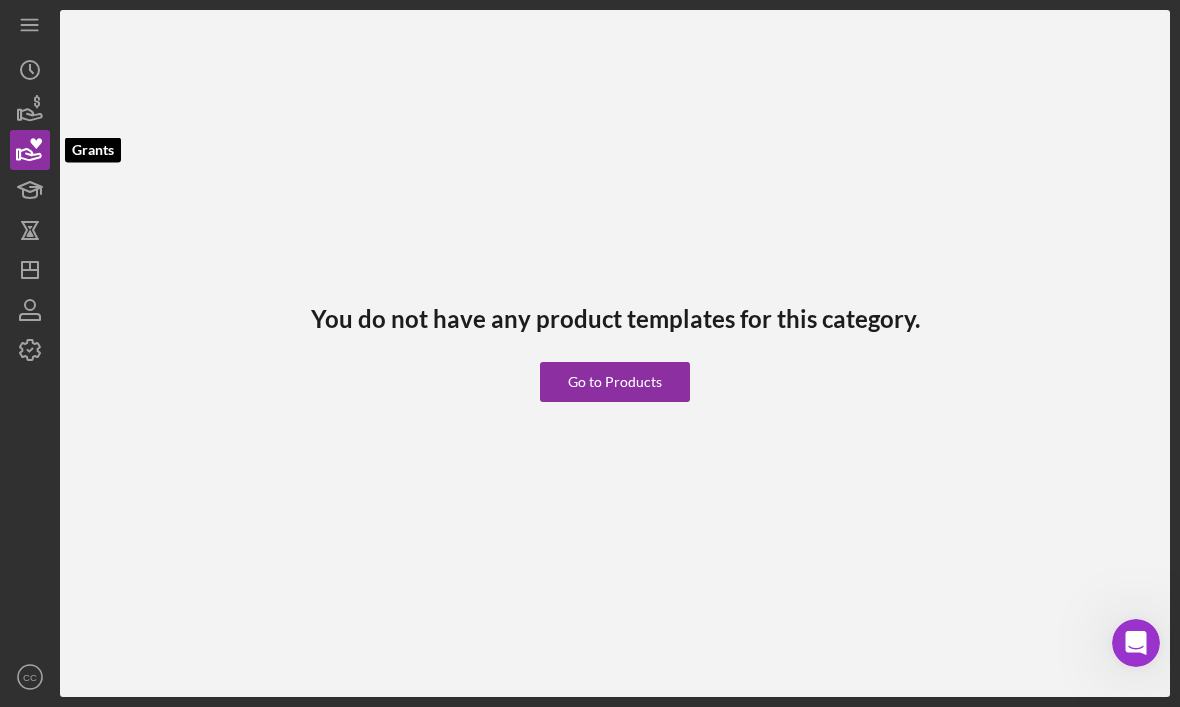 click 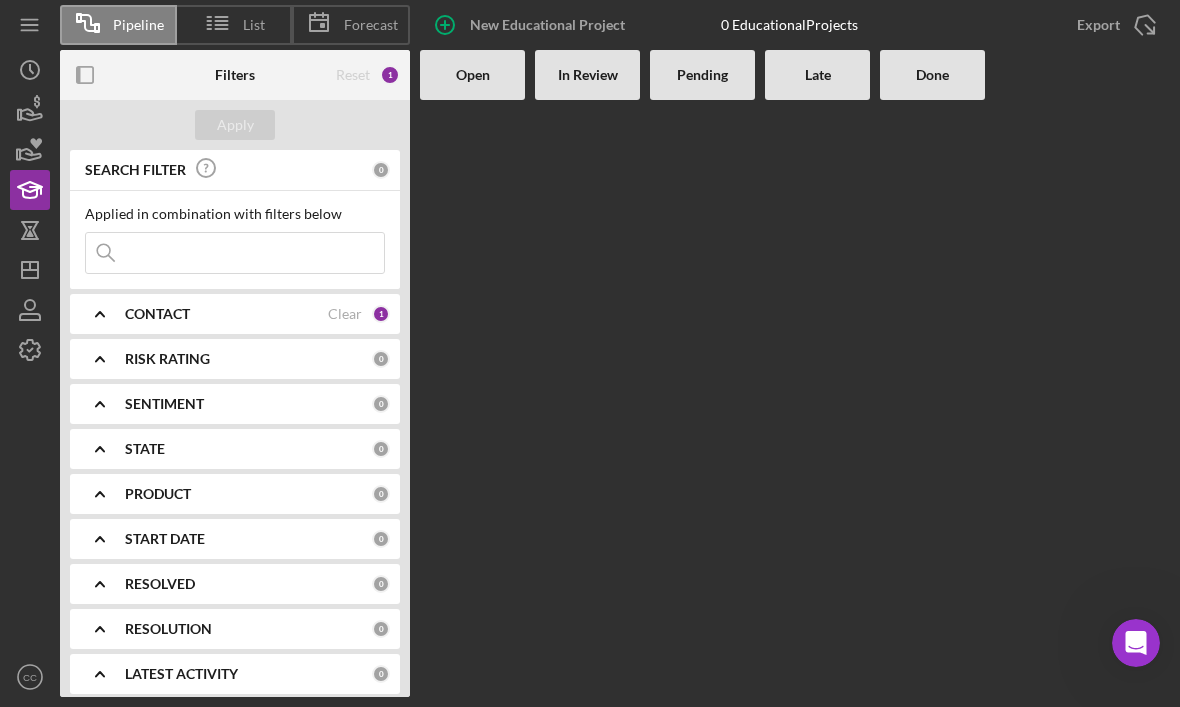 click 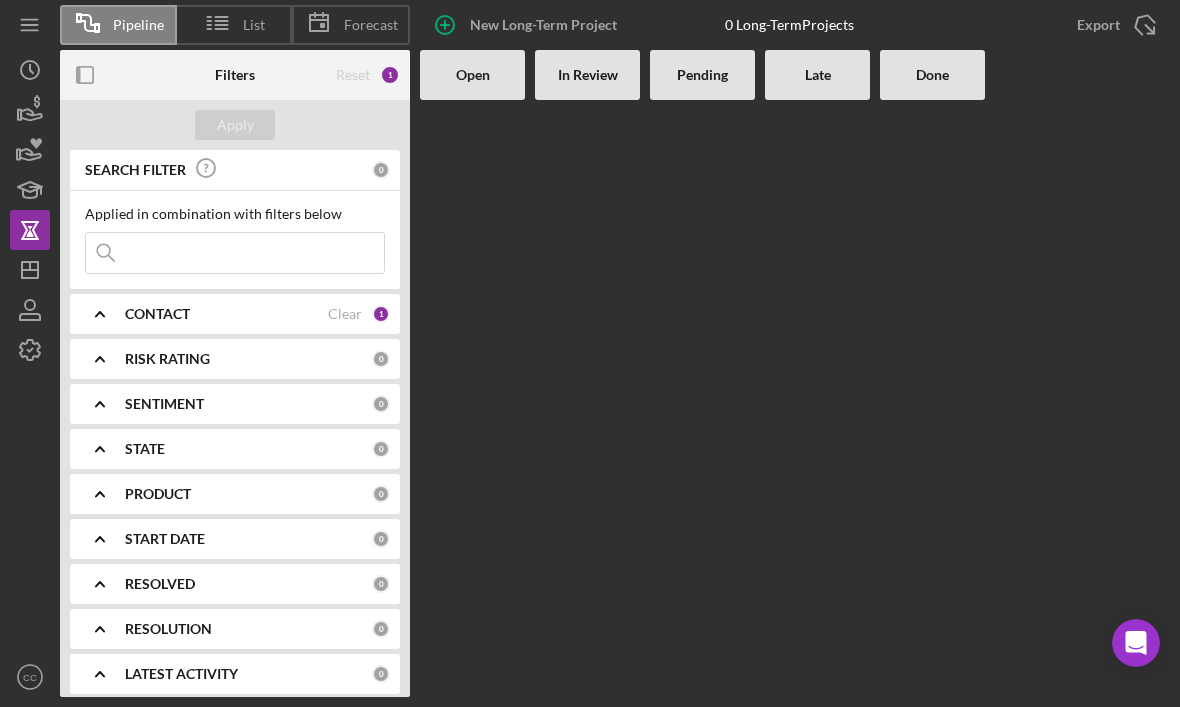 click on "Icon/Dashboard" 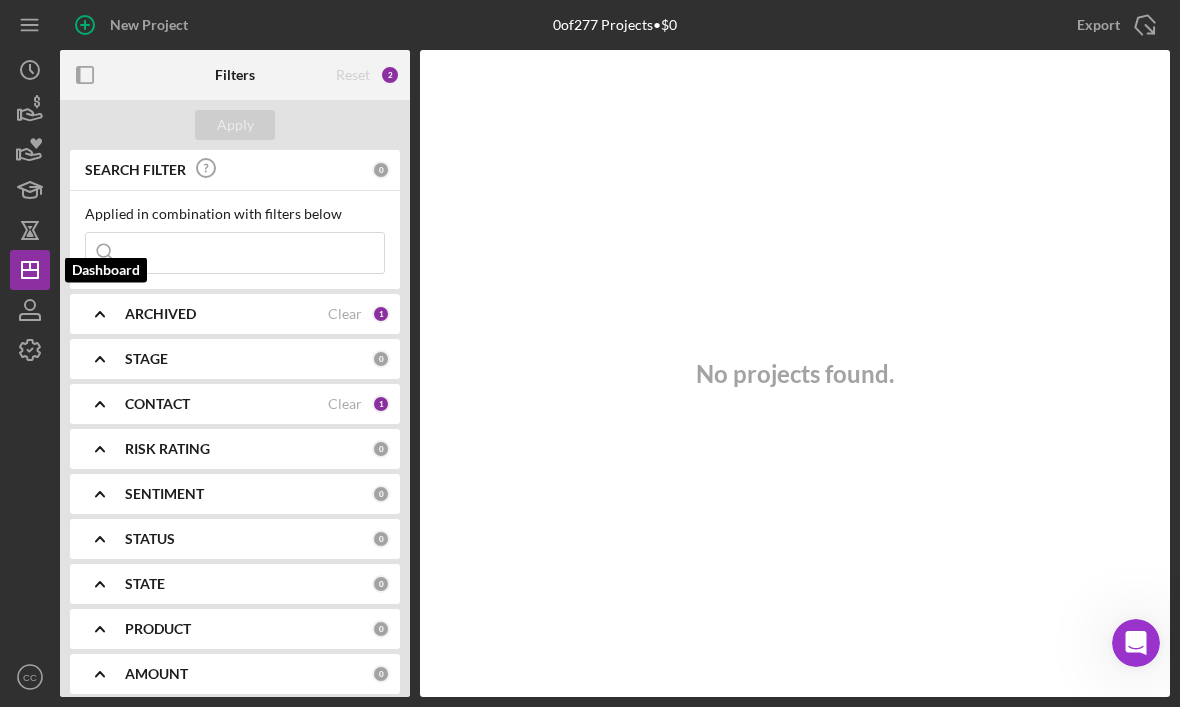 click 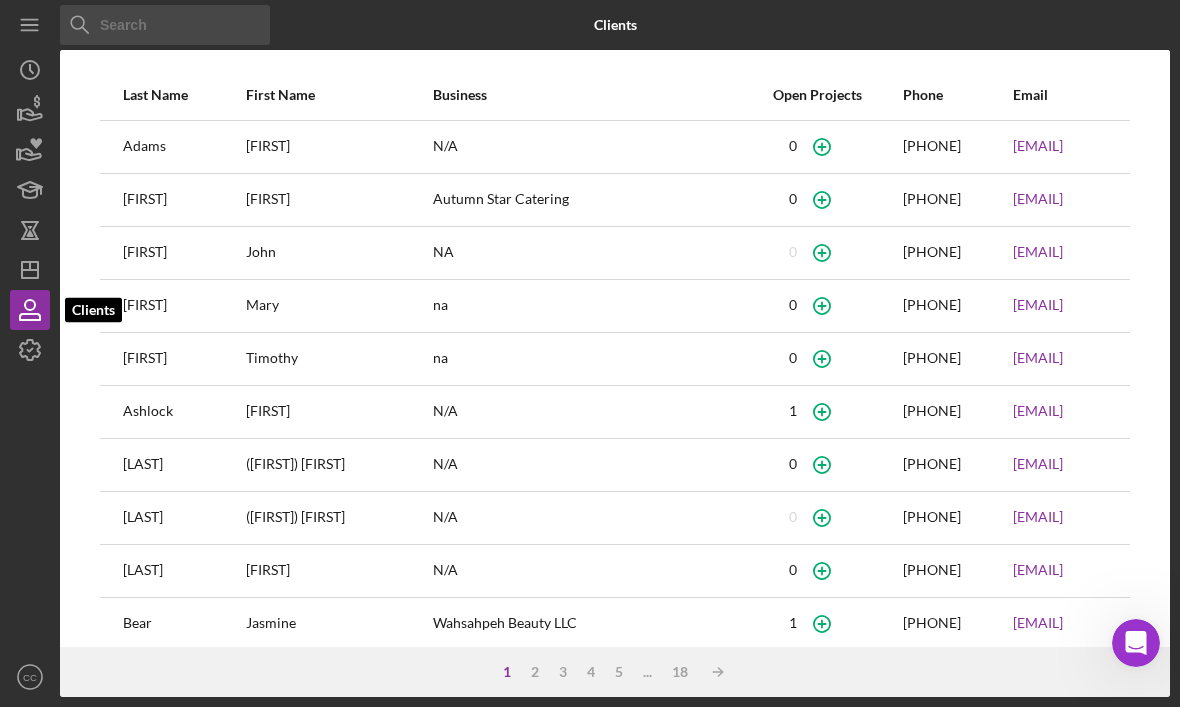 click 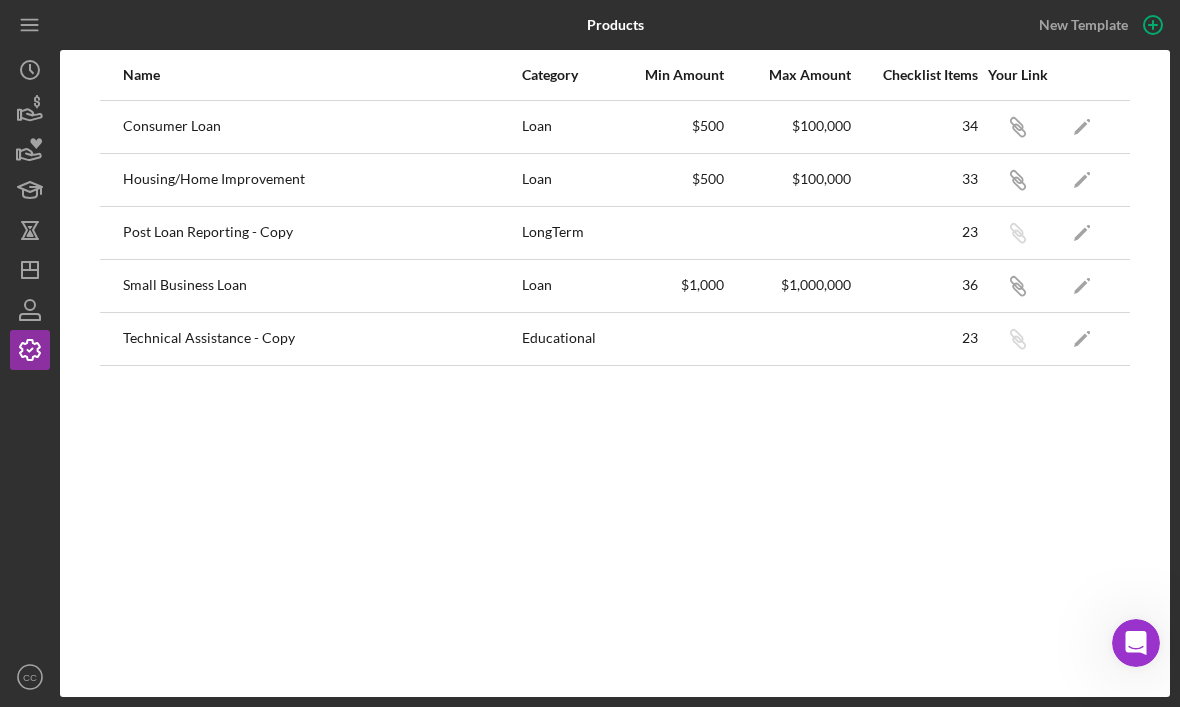 click on "Icon/Dashboard" 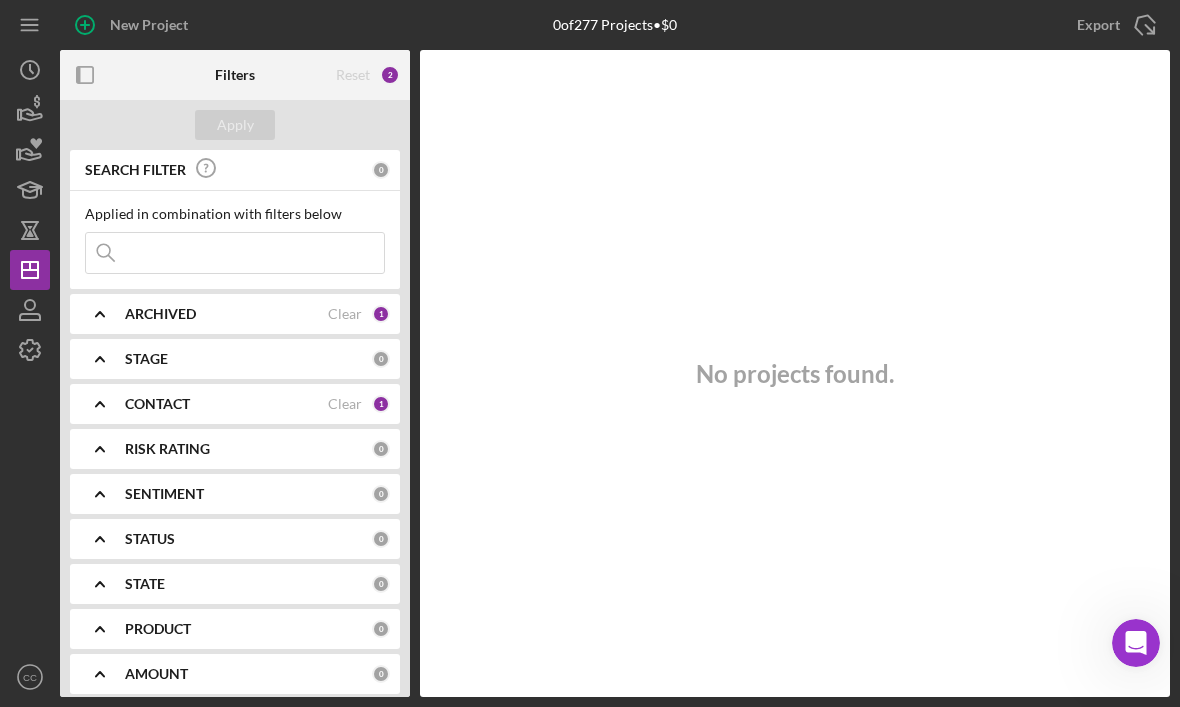 click on "CONTACT" at bounding box center (157, 404) 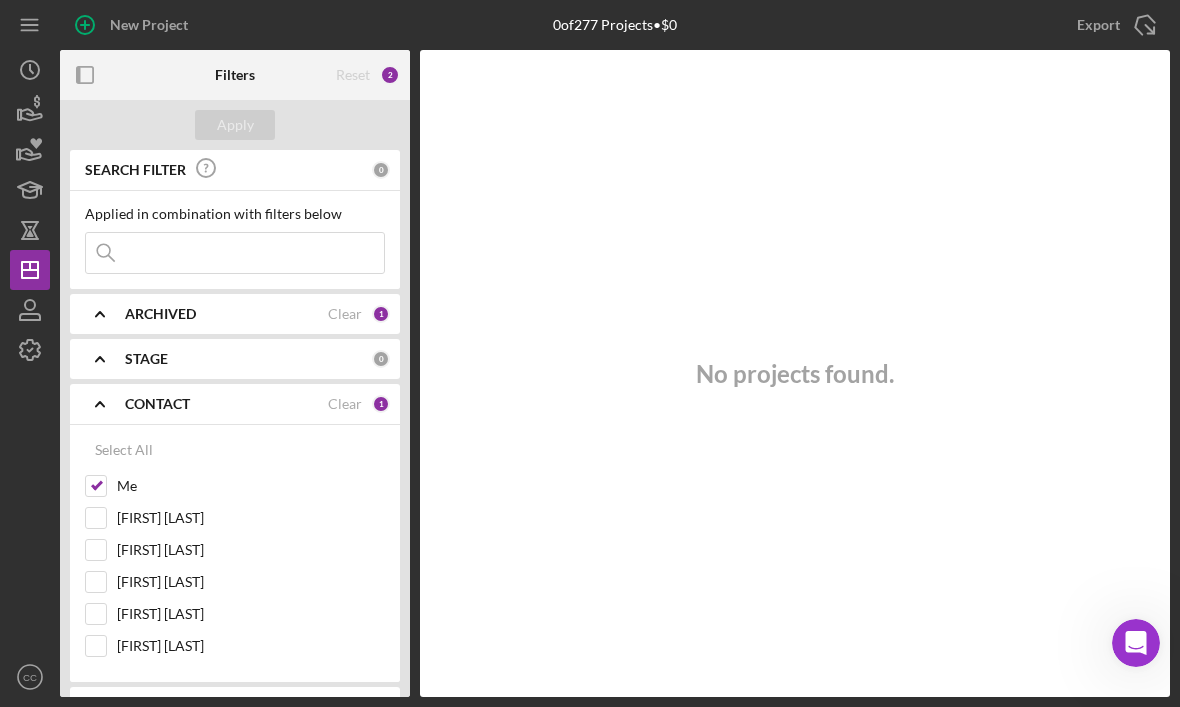 click on "[FIRST] [LAST]" at bounding box center [96, 518] 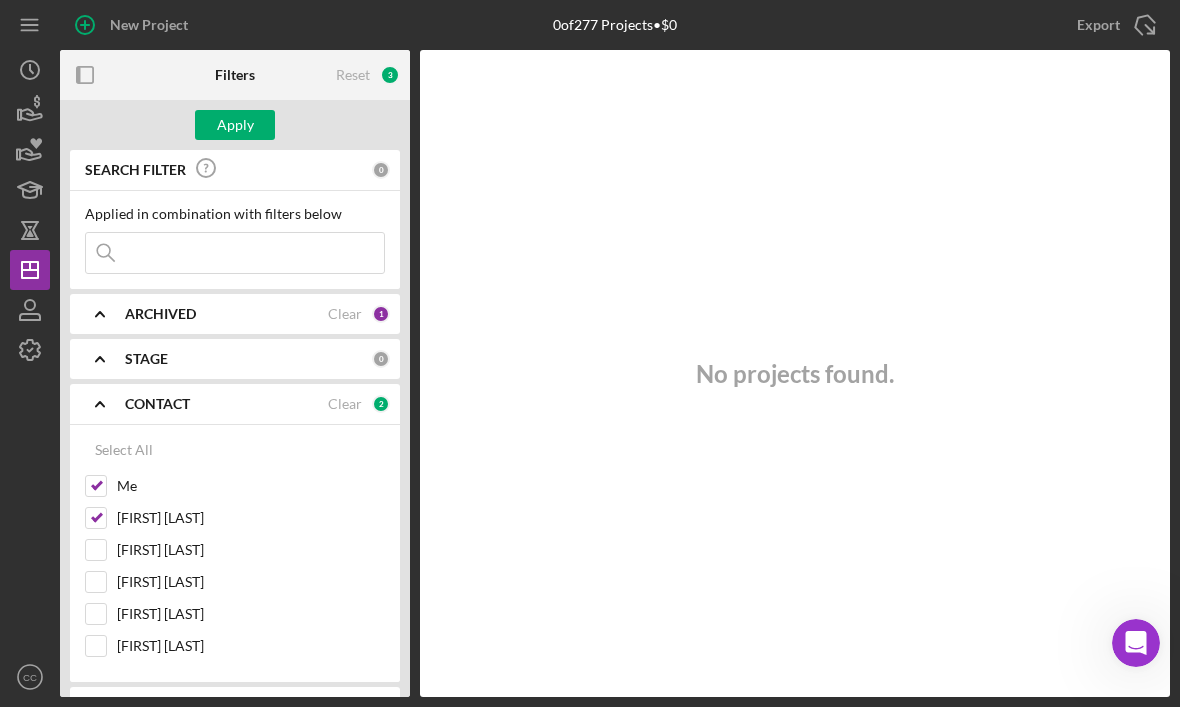 click on "[FIRST] [LAST]" at bounding box center [96, 550] 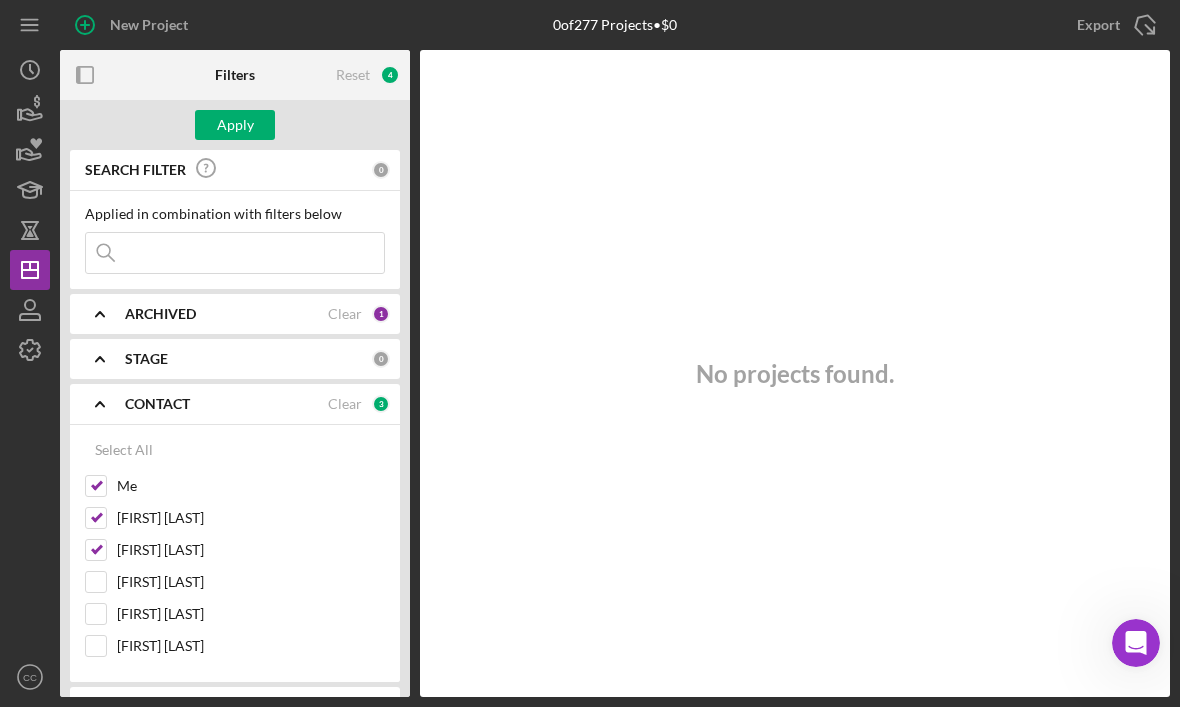 click on "[FIRST] [LAST]" at bounding box center (251, 582) 